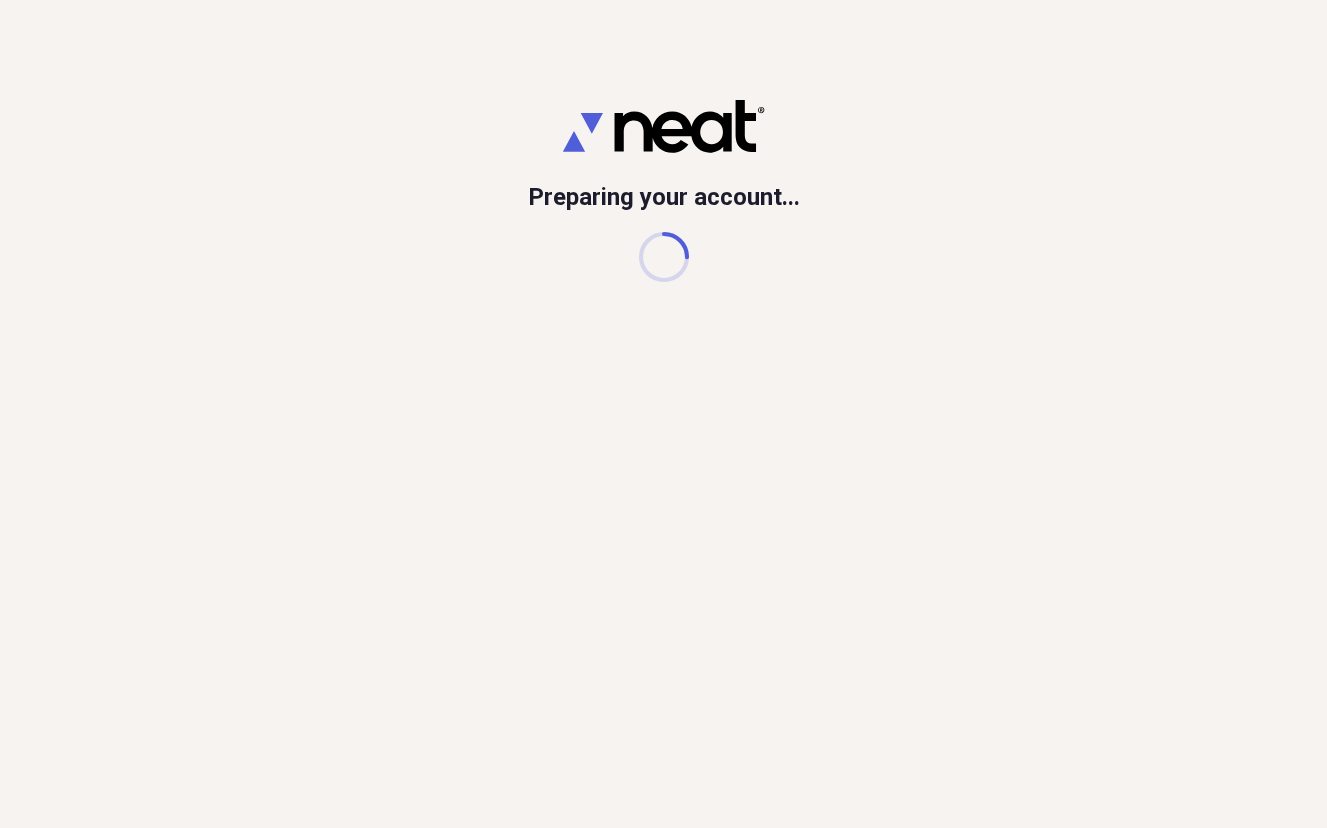 scroll, scrollTop: 0, scrollLeft: 0, axis: both 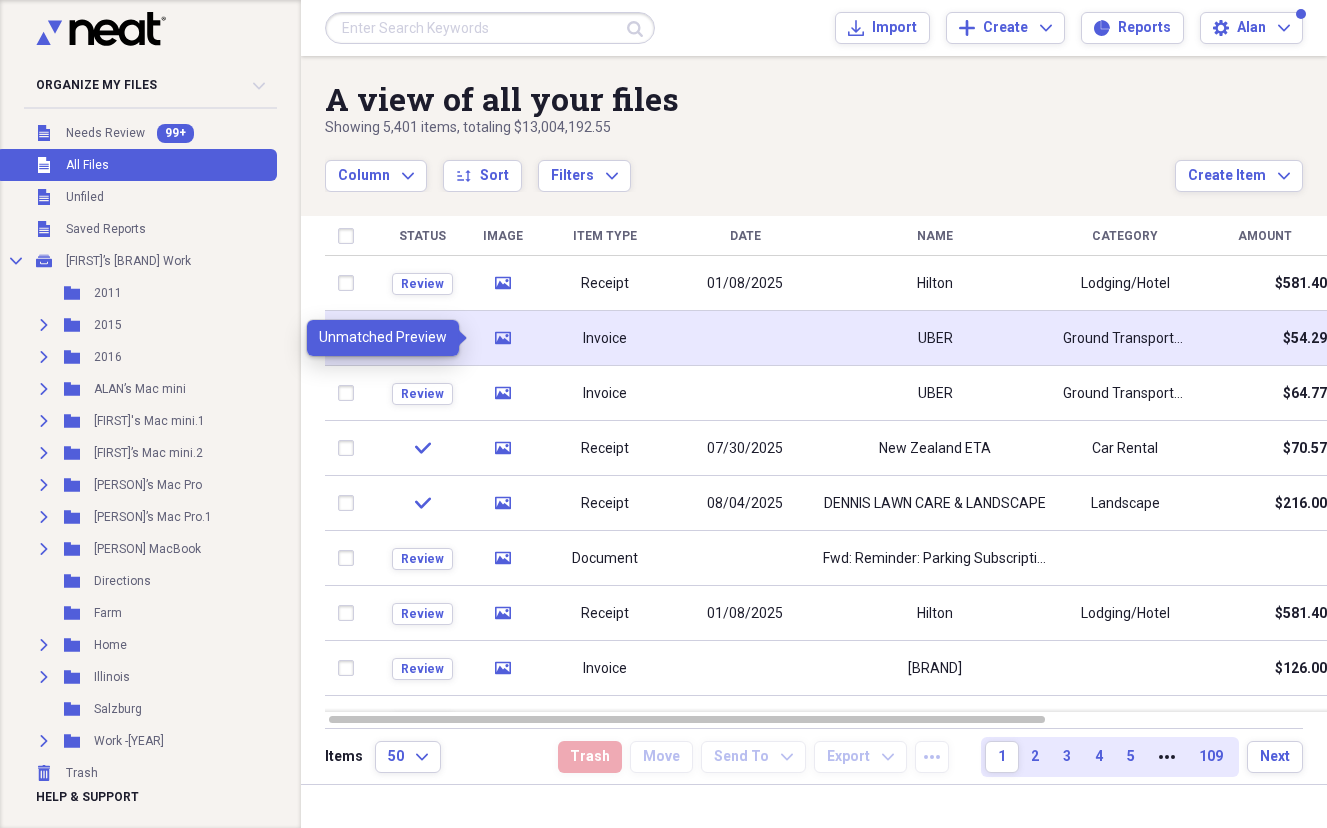 click 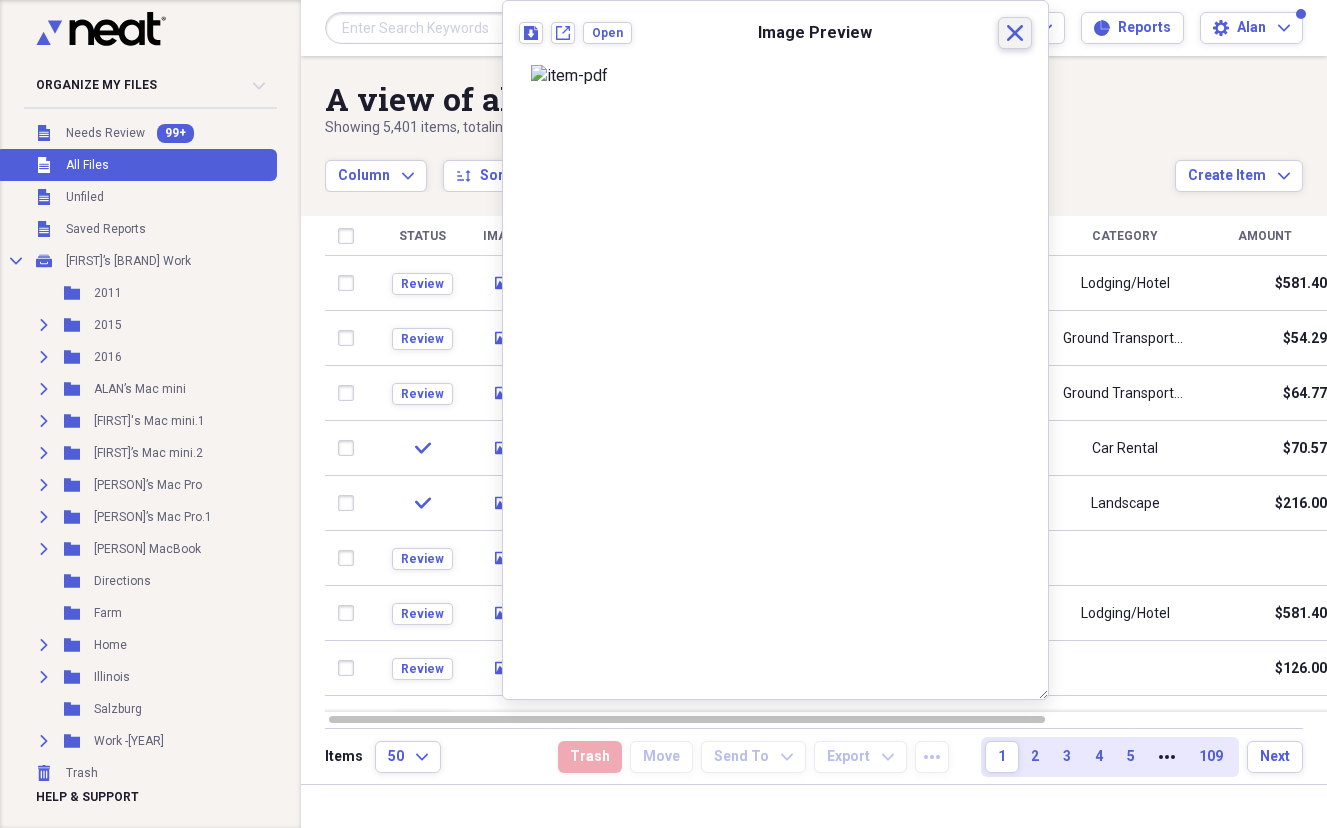click on "Close" 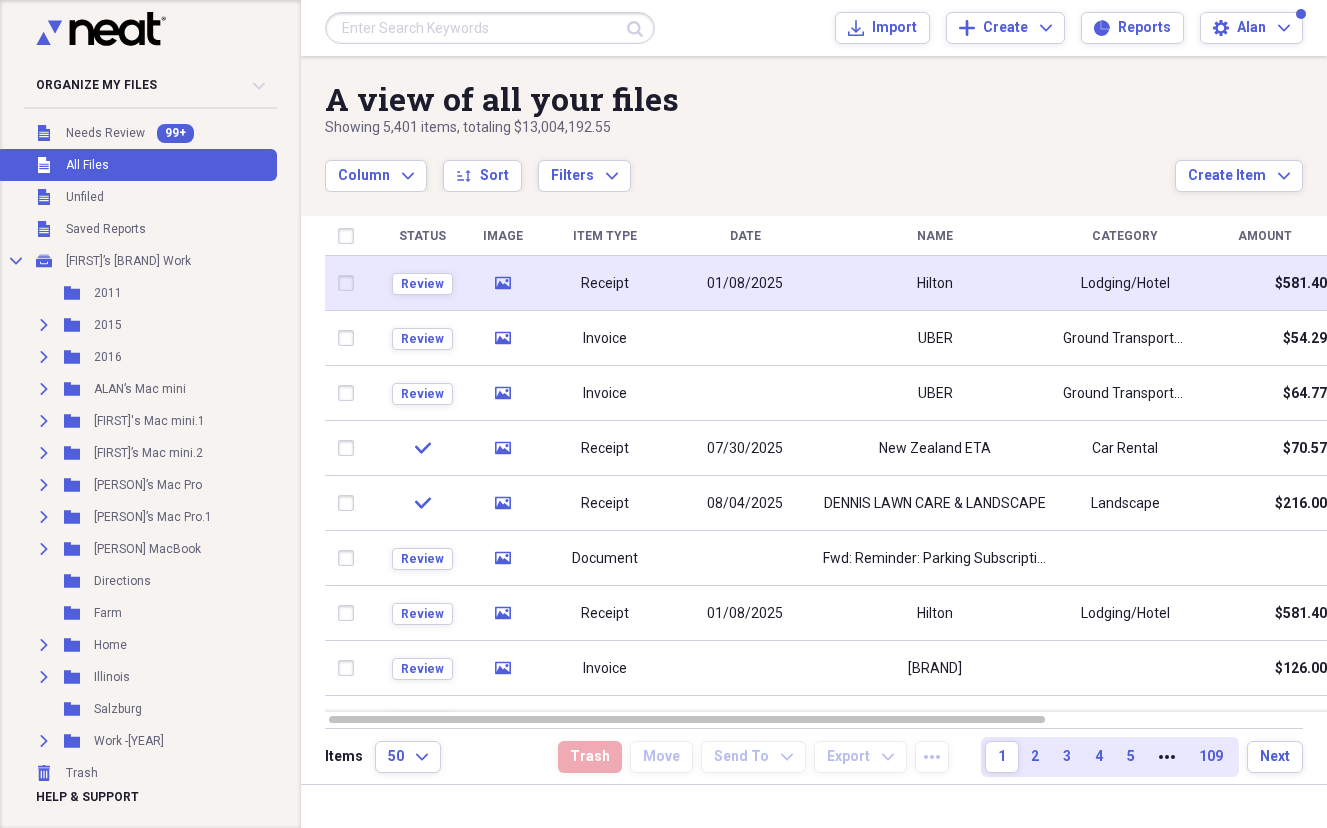 click on "media" 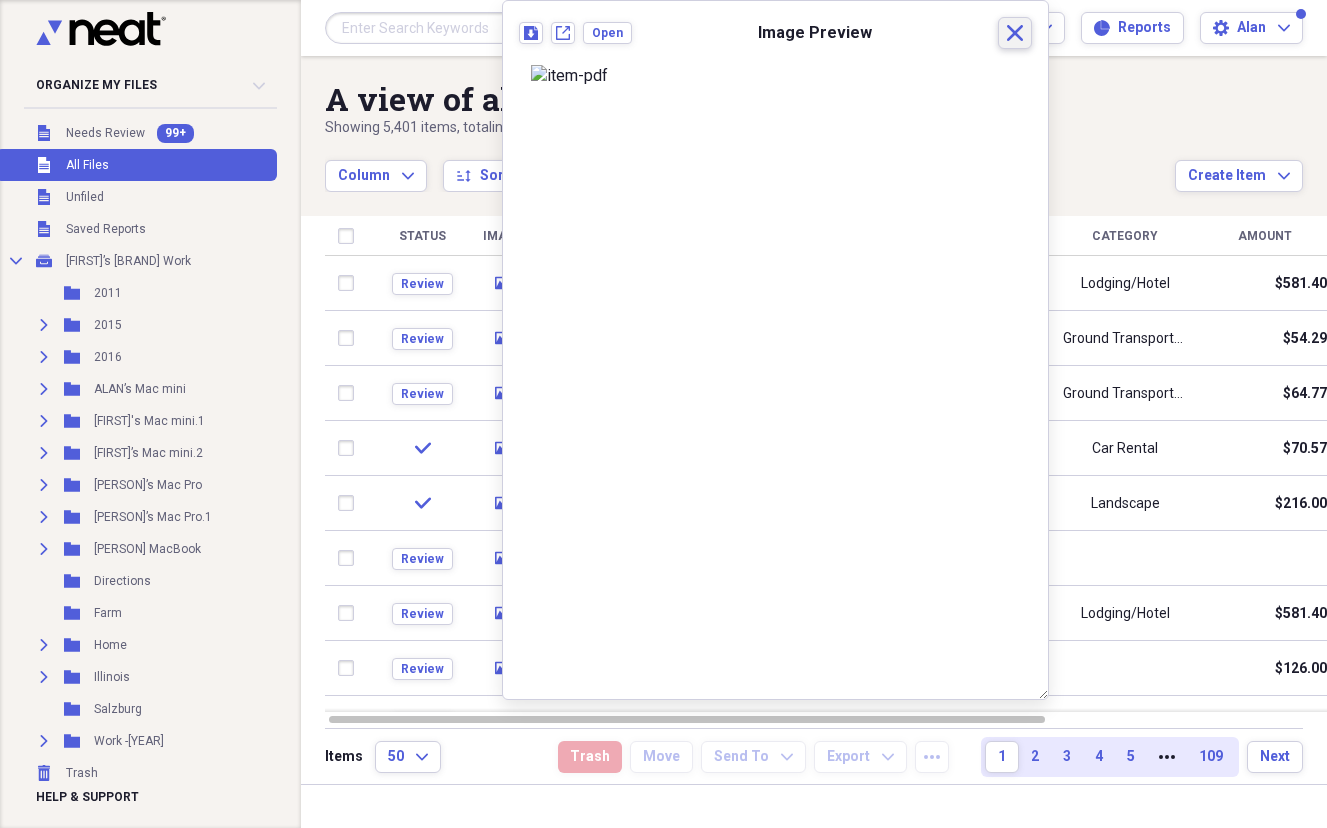click 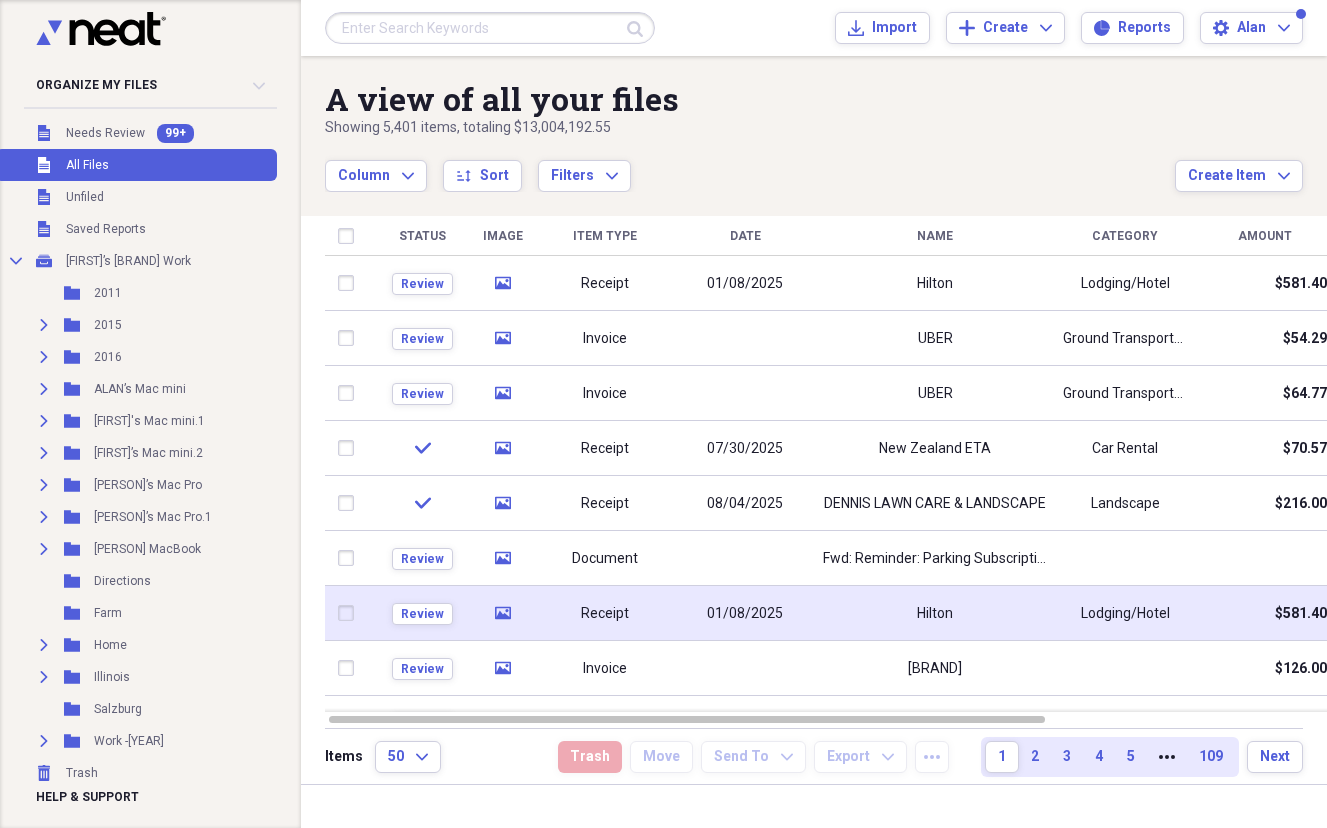 click on "media" 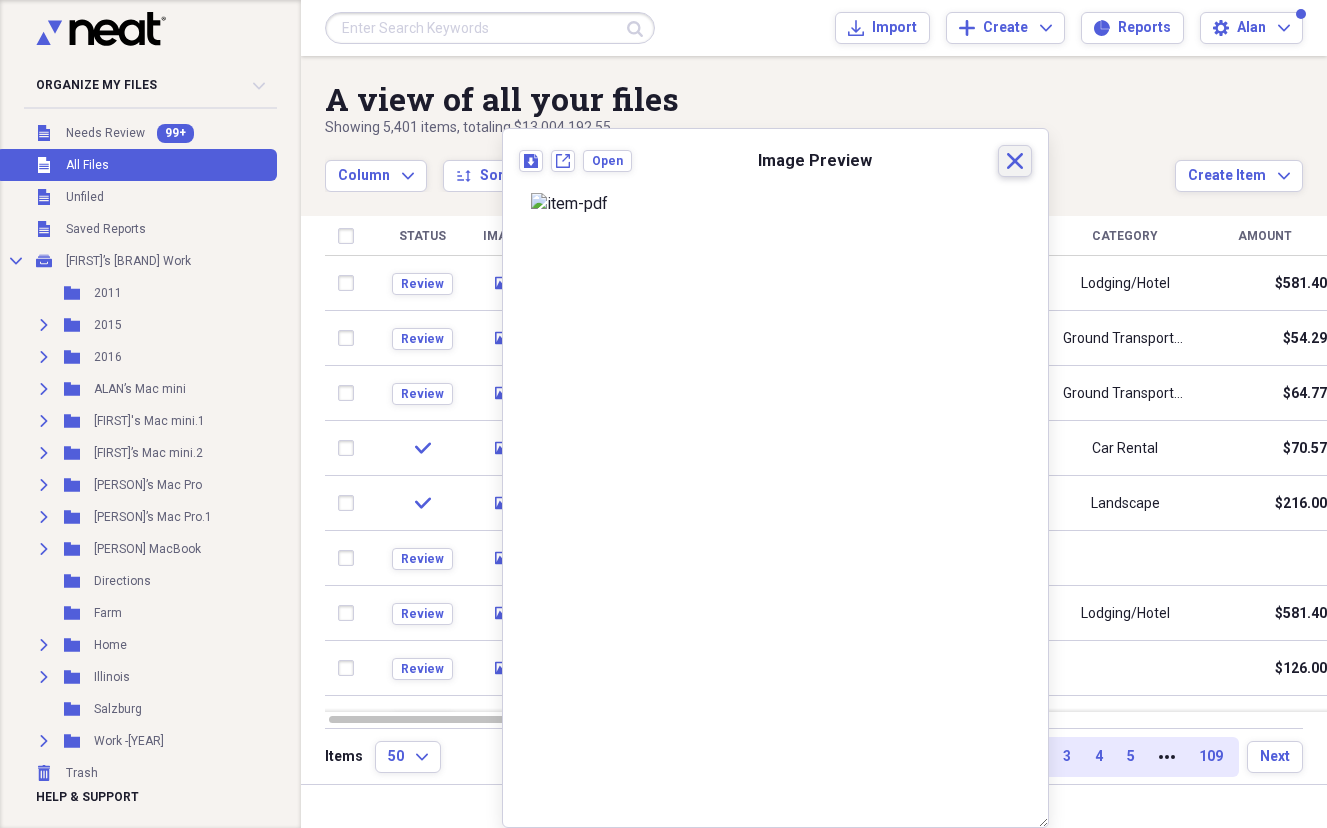 click 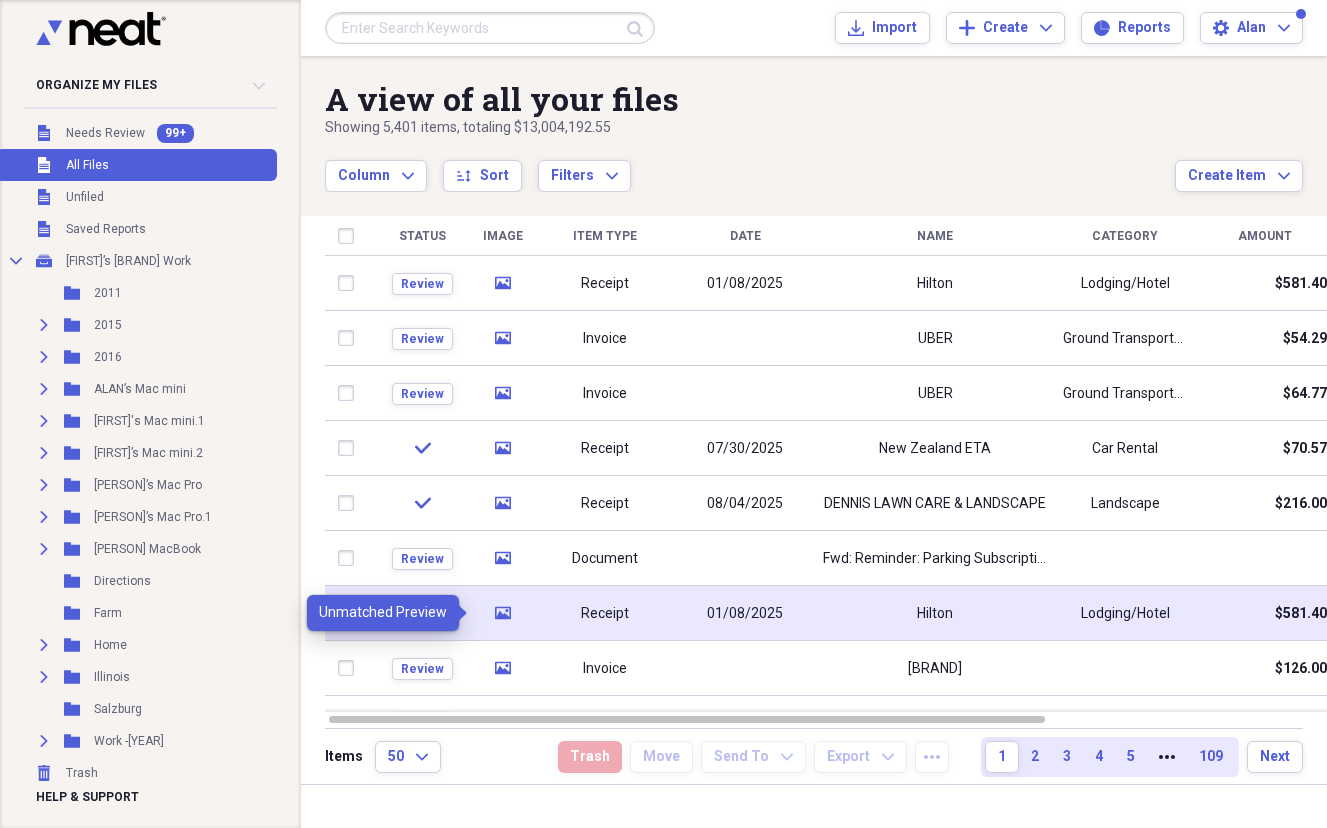click 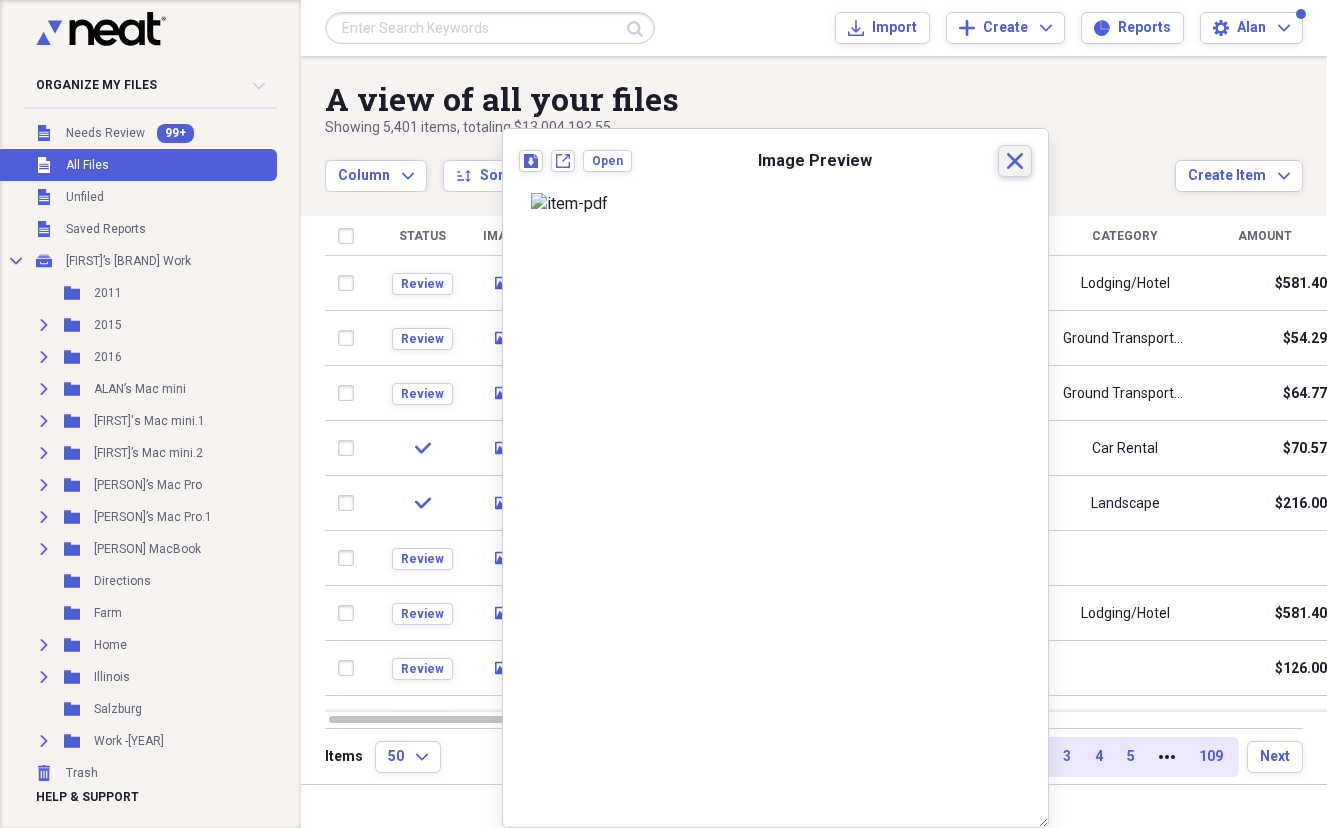click 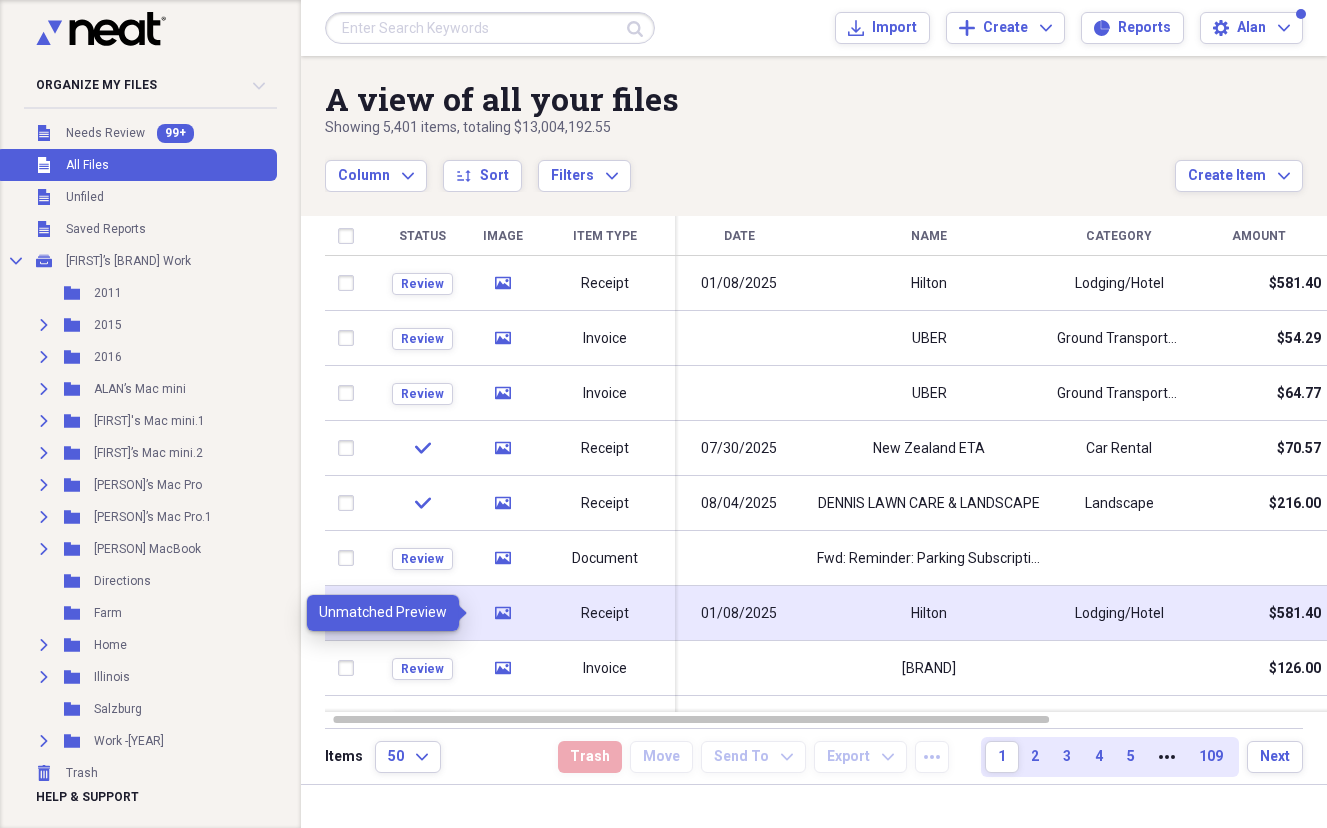 click on "media" 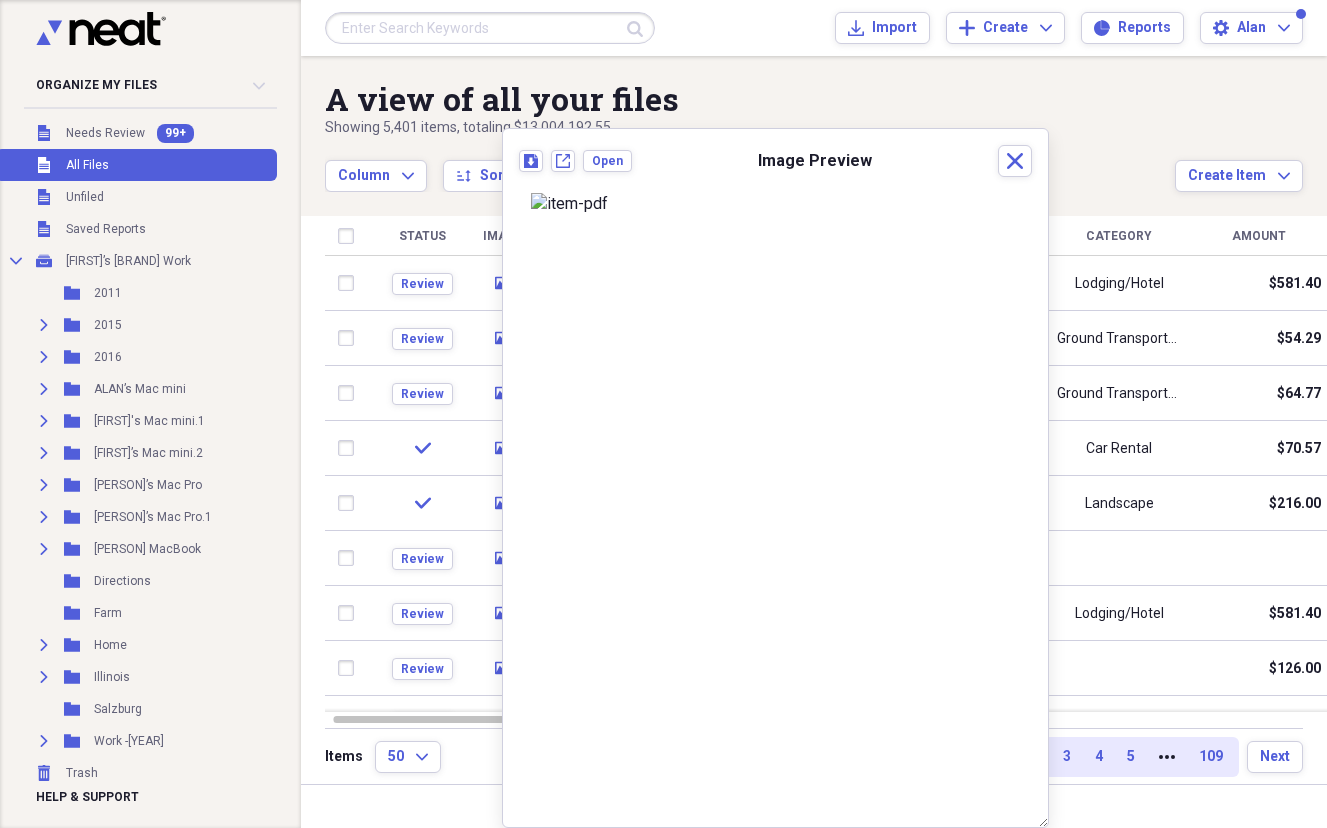 scroll, scrollTop: 57, scrollLeft: 0, axis: vertical 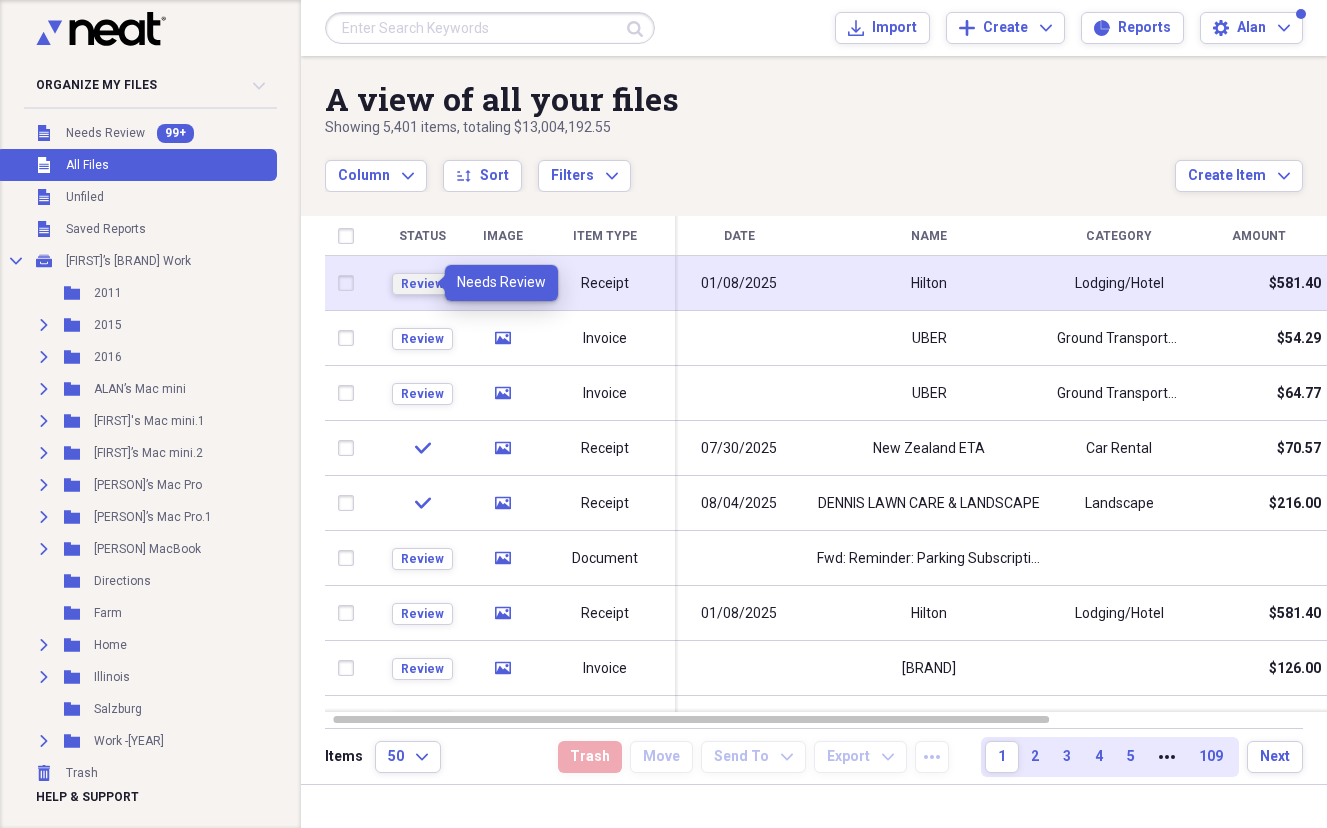 click on "Review" at bounding box center [422, 284] 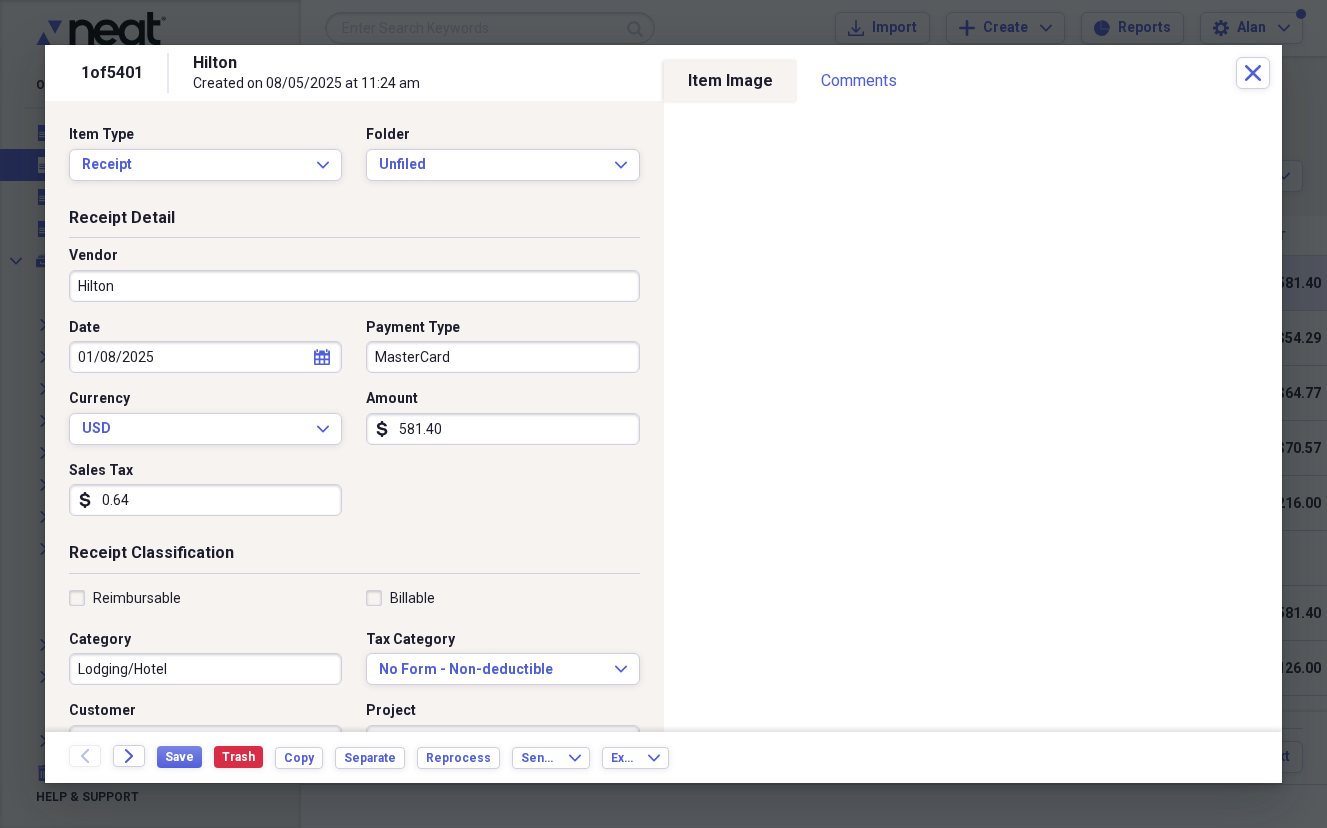click on "Hilton" at bounding box center (354, 286) 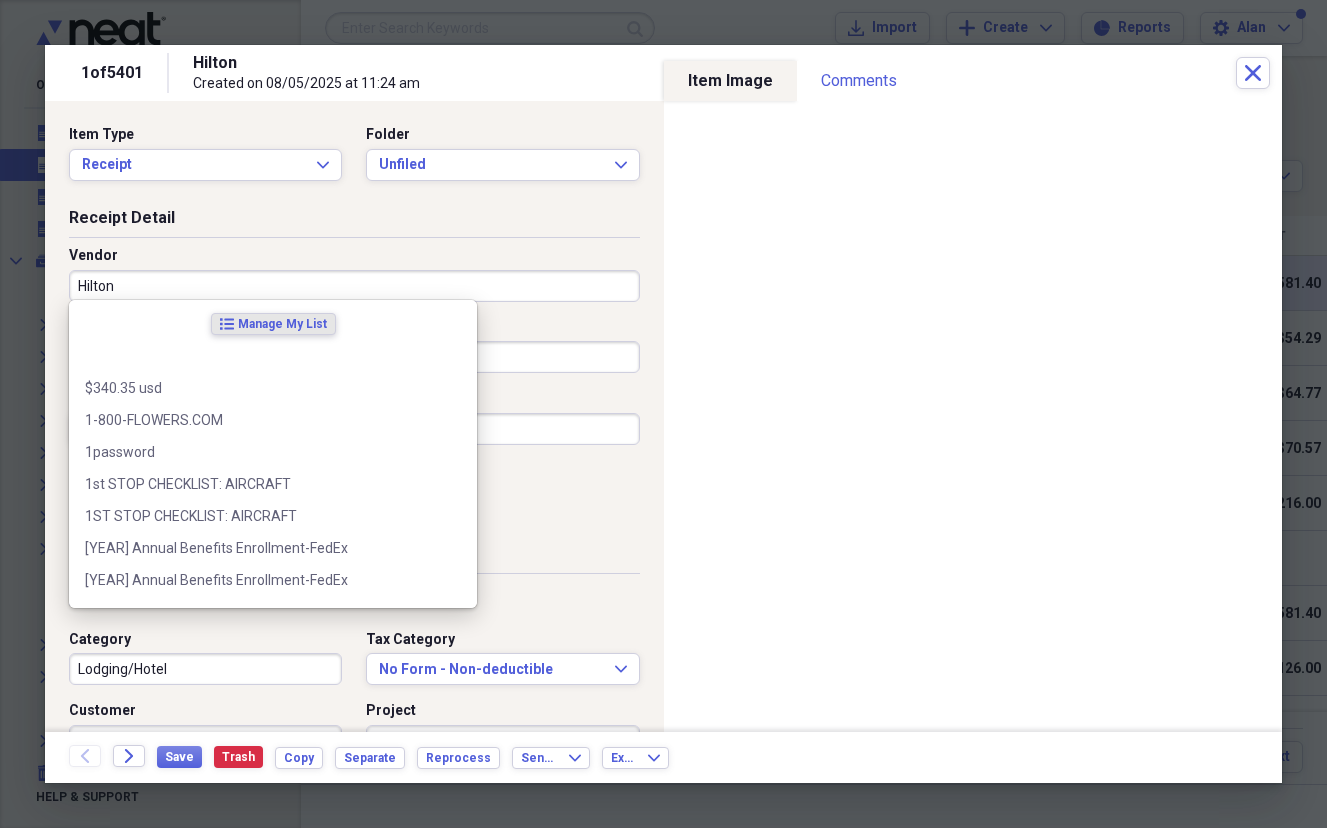 click on "Hilton" at bounding box center (354, 286) 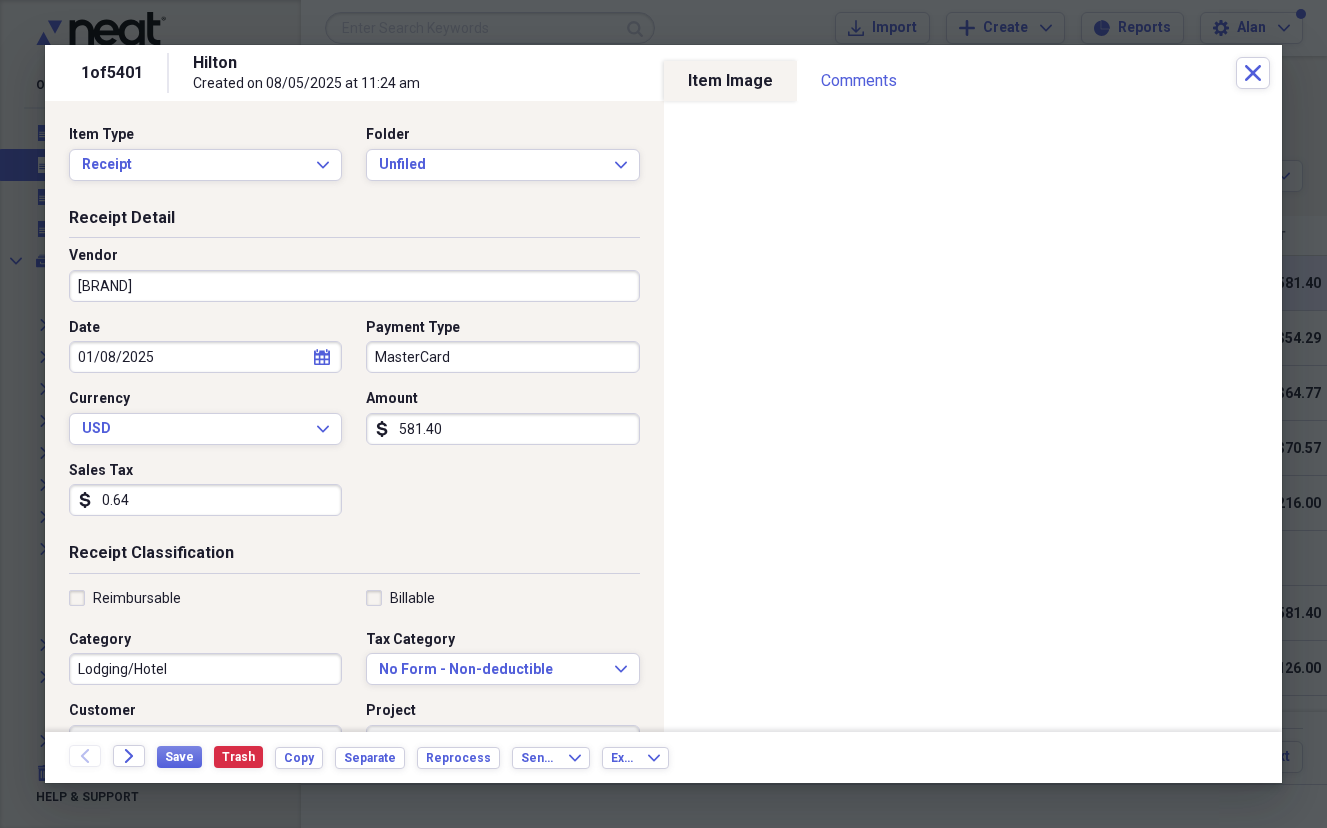 scroll, scrollTop: 0, scrollLeft: 0, axis: both 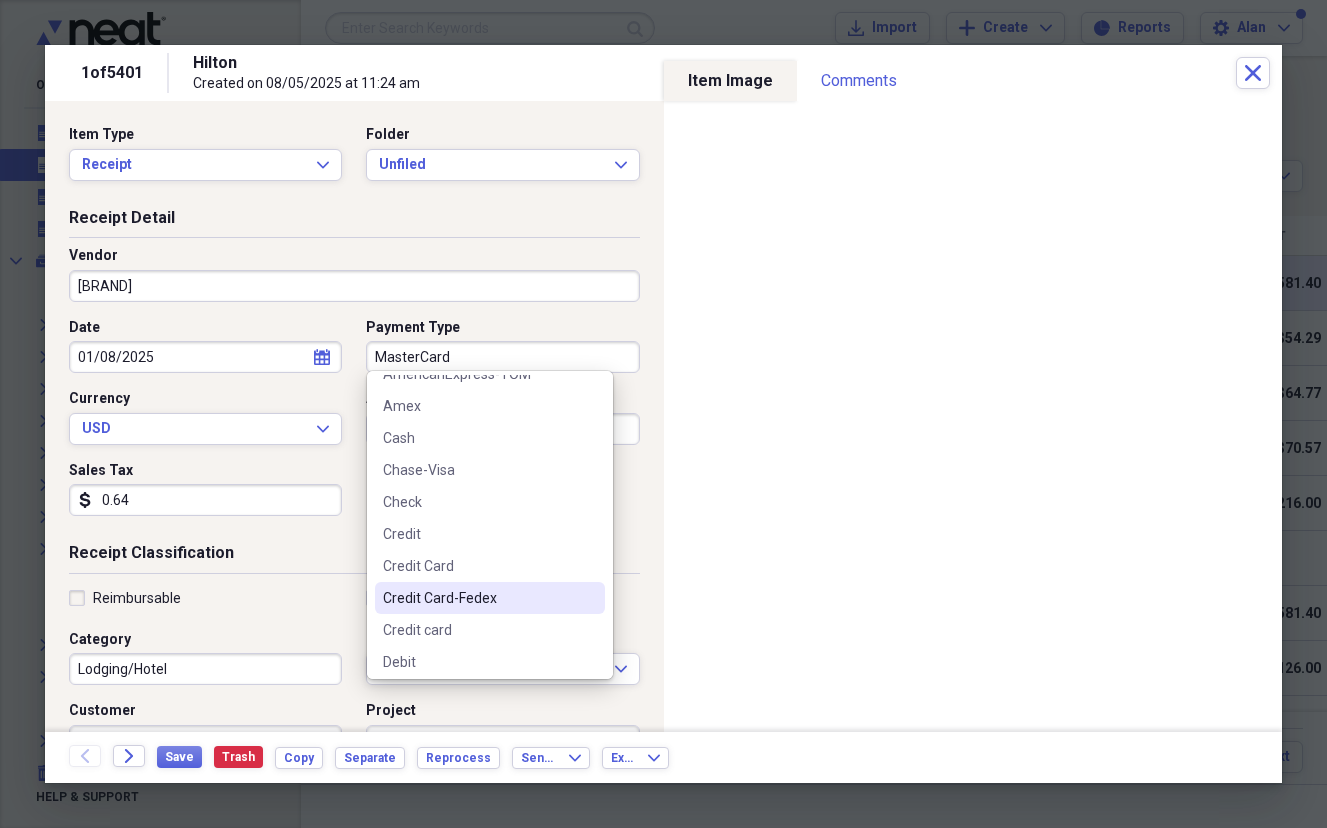 click on "Credit Card-Fedex" at bounding box center [478, 598] 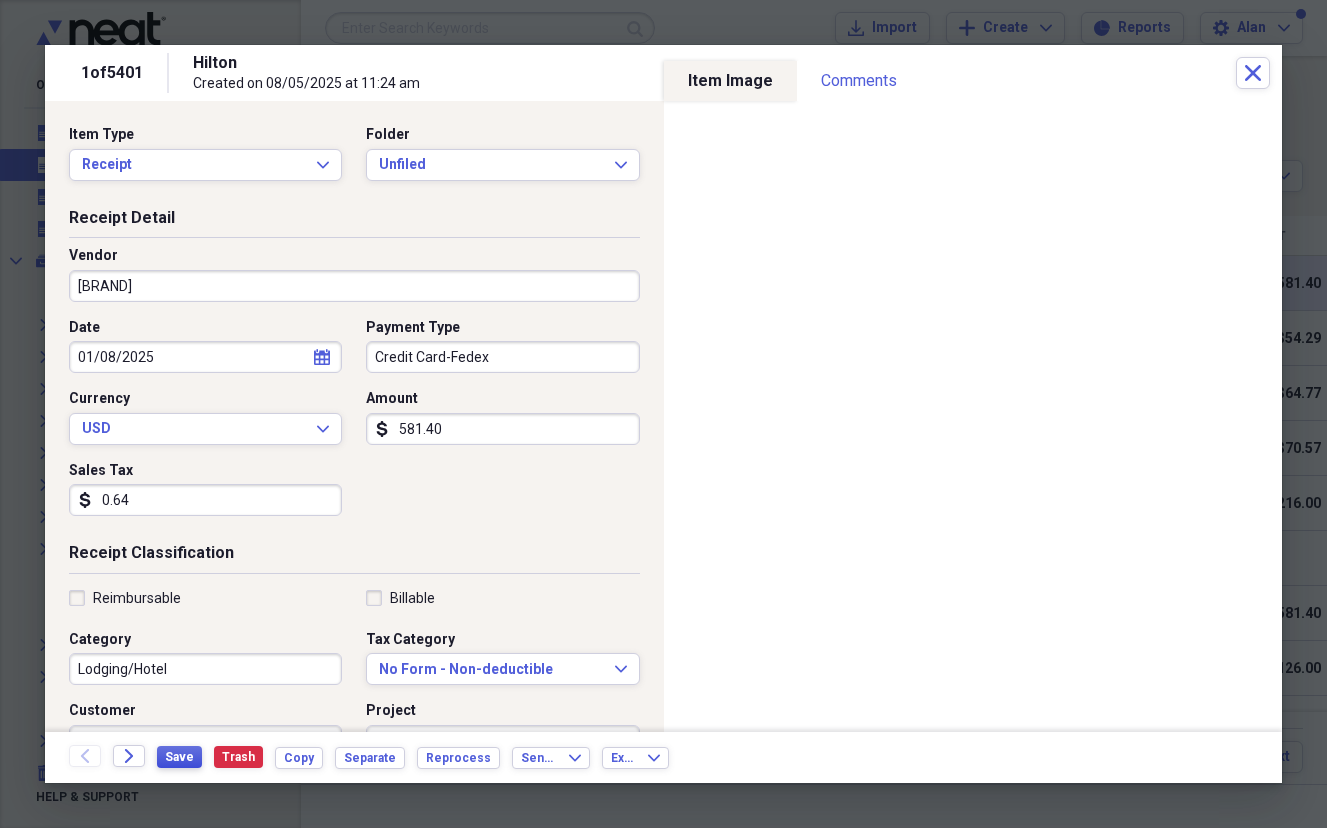 click on "Save" at bounding box center (179, 757) 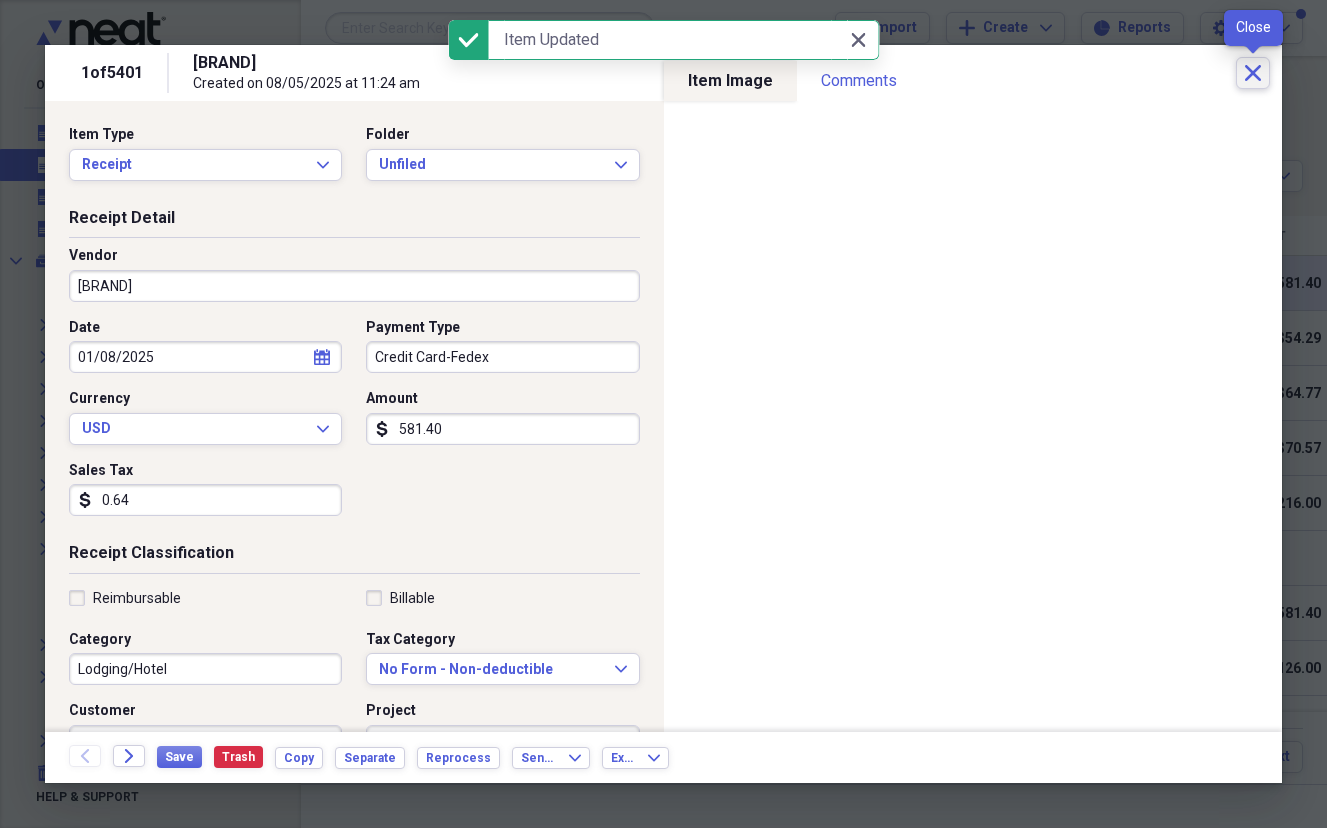 click 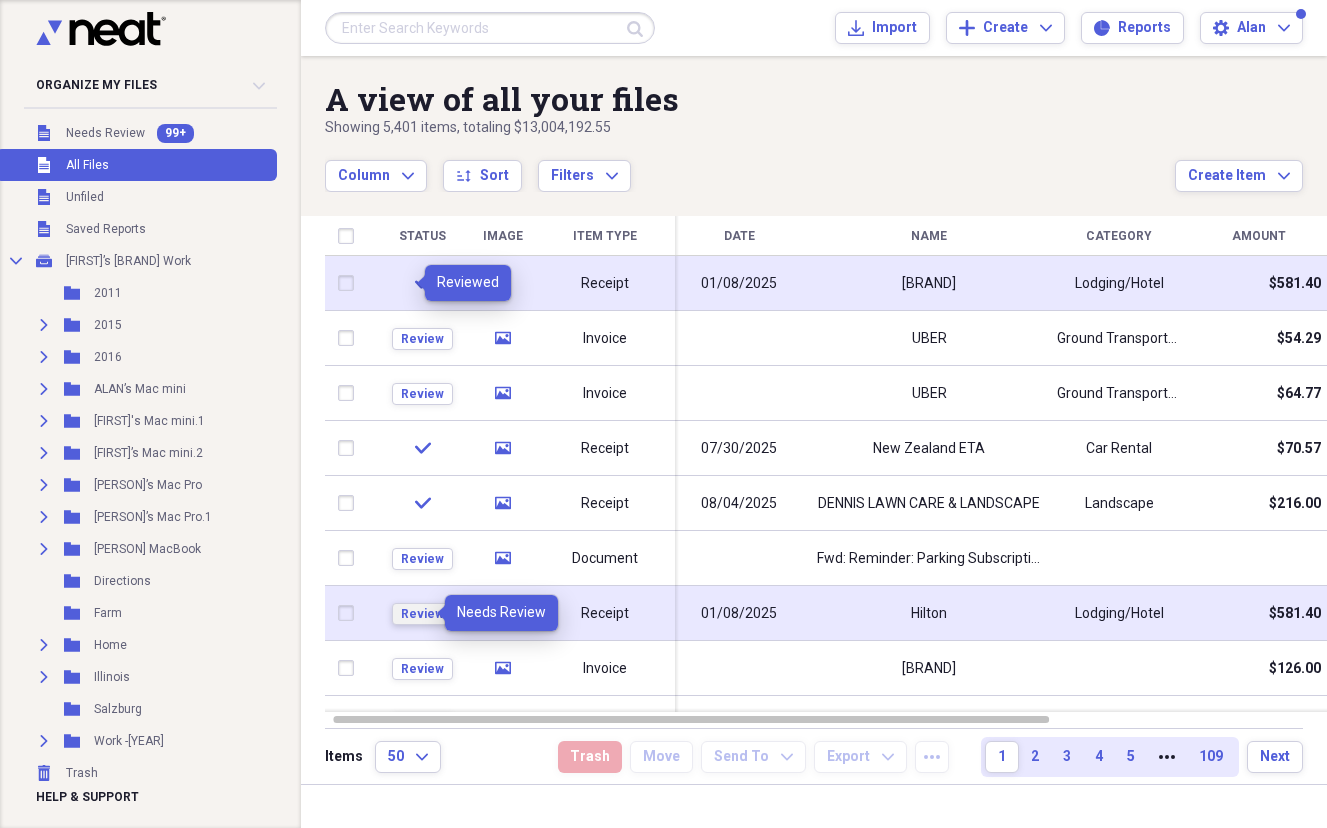 click on "Review" at bounding box center [422, 614] 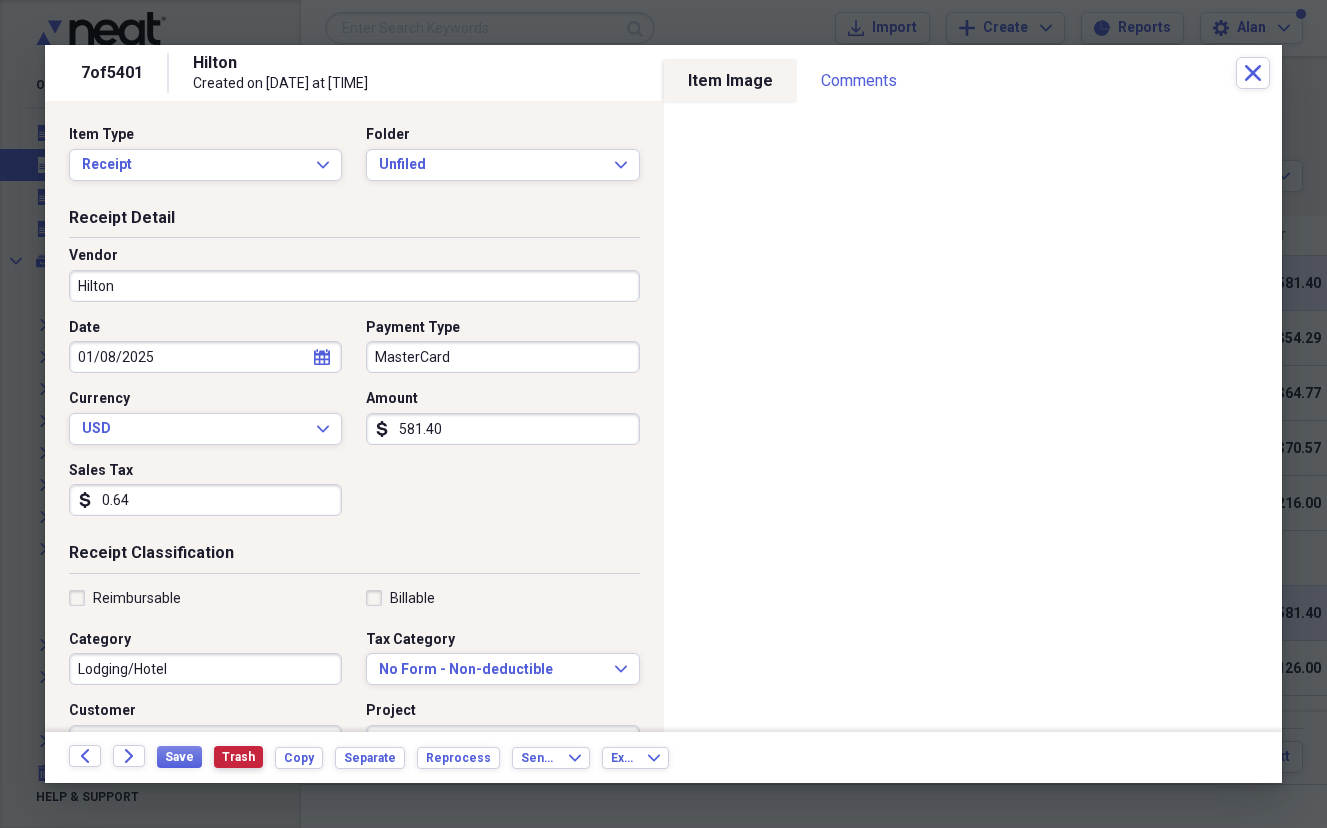 click on "Trash" at bounding box center [238, 757] 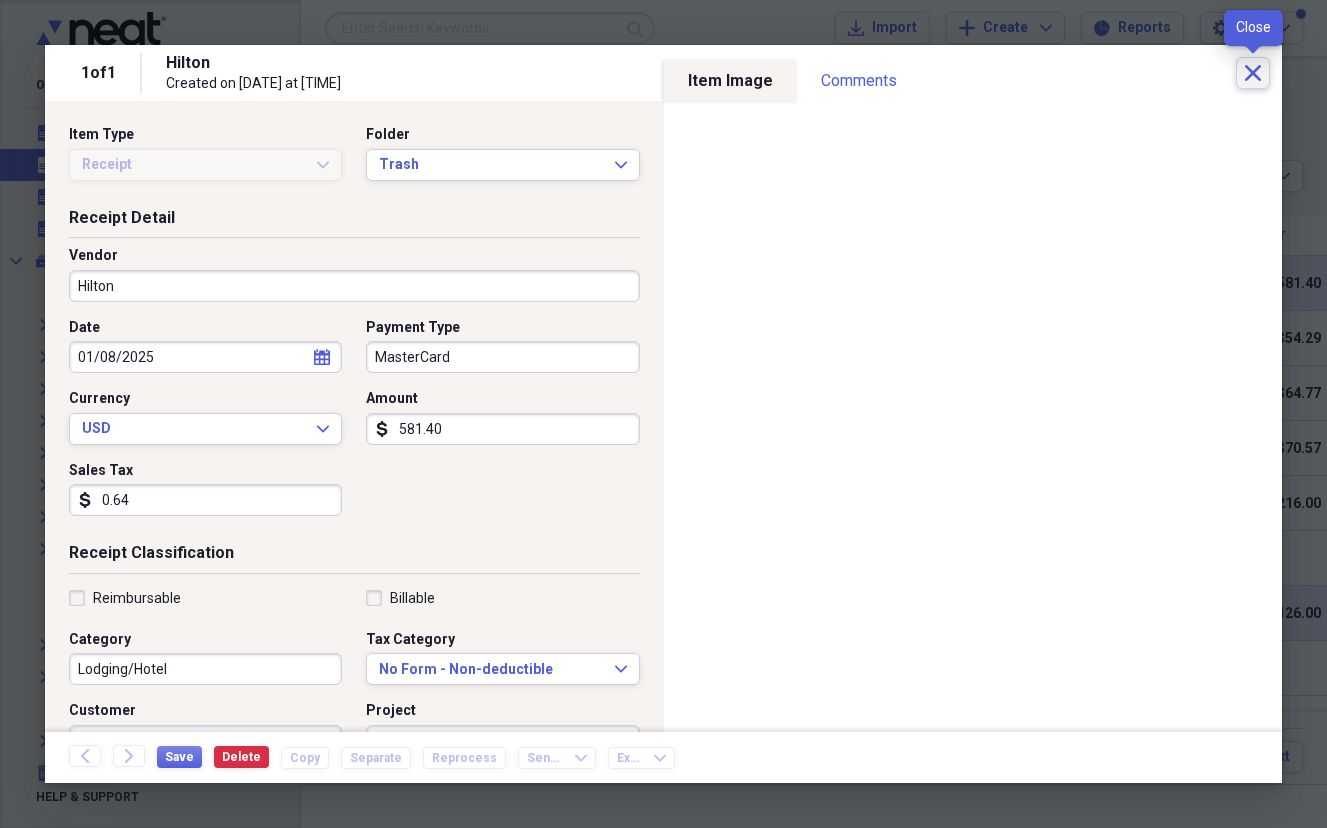 click on "Close" 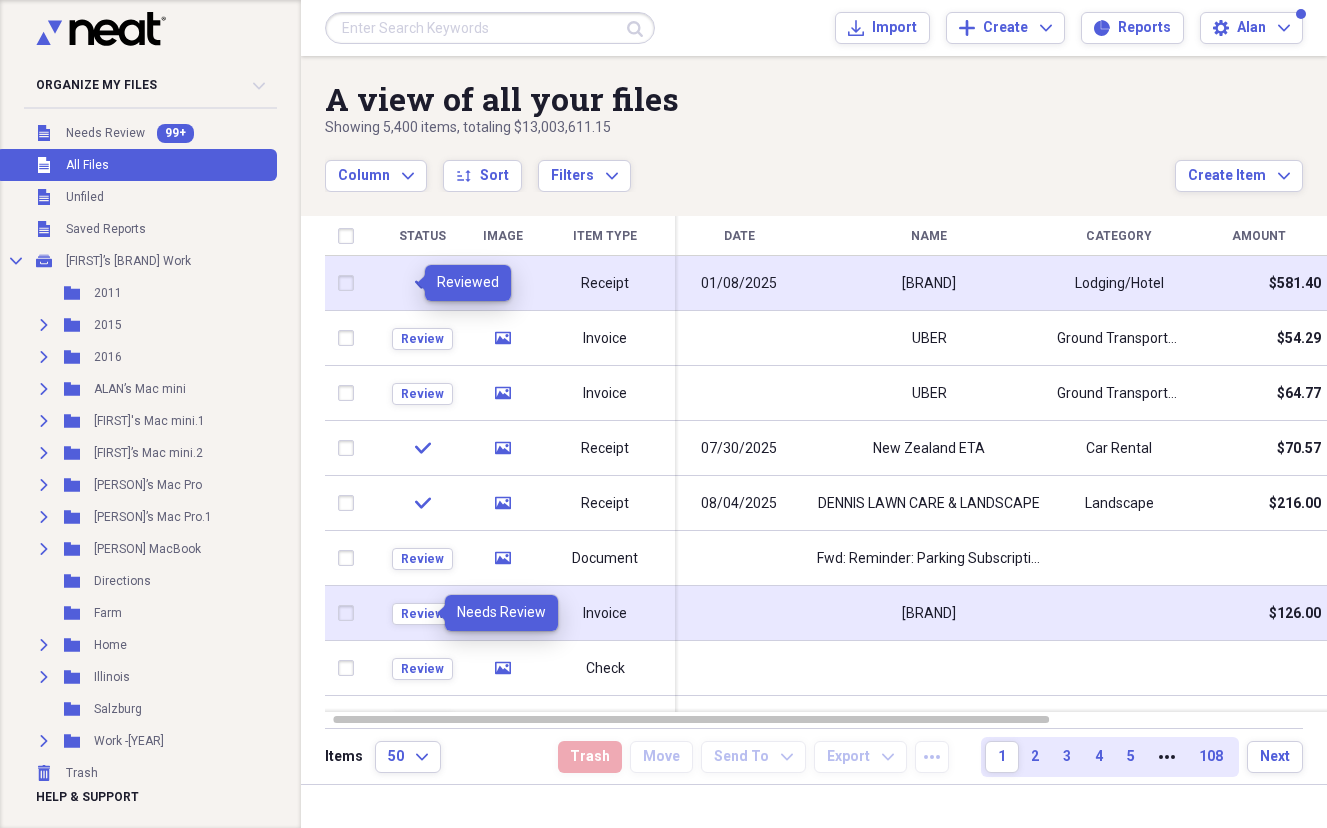 click at bounding box center [490, 28] 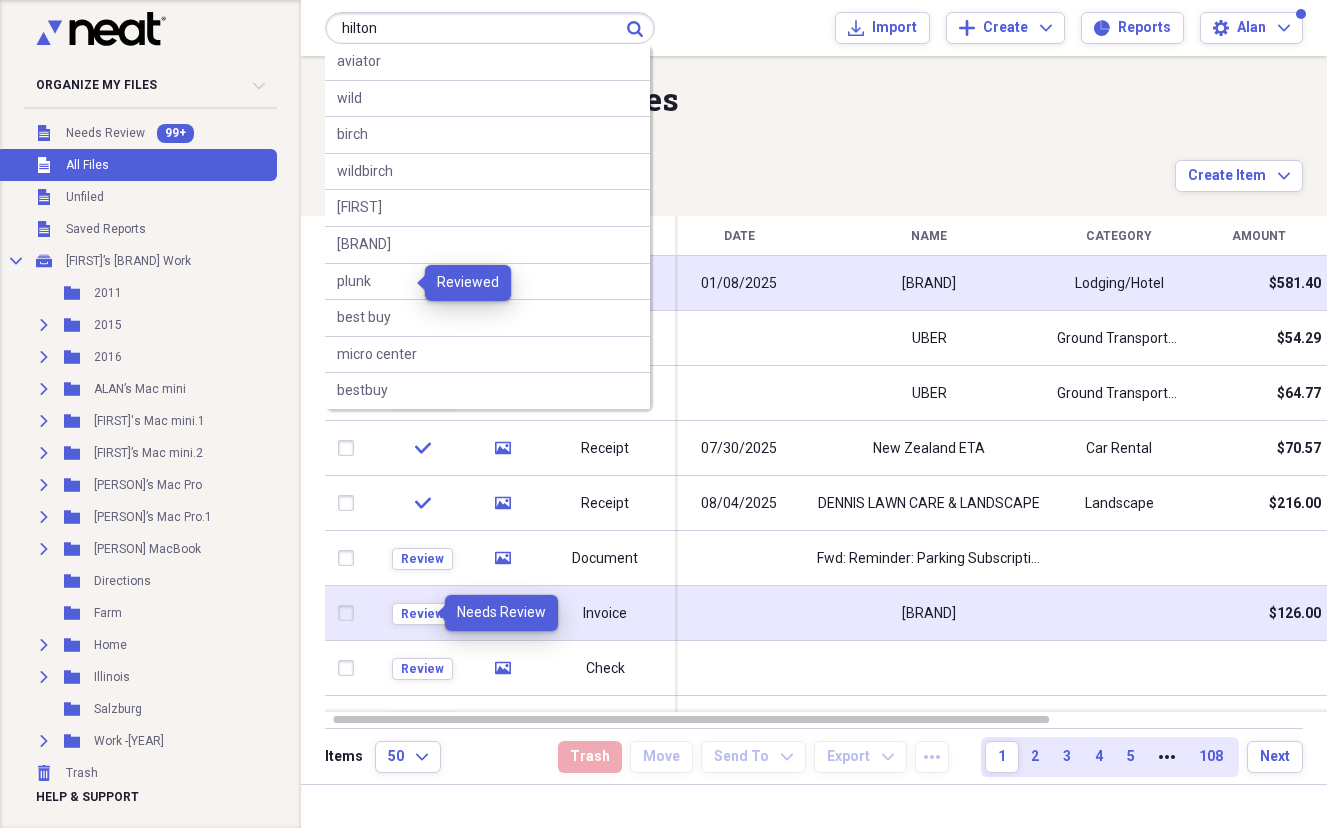 type on "hilton" 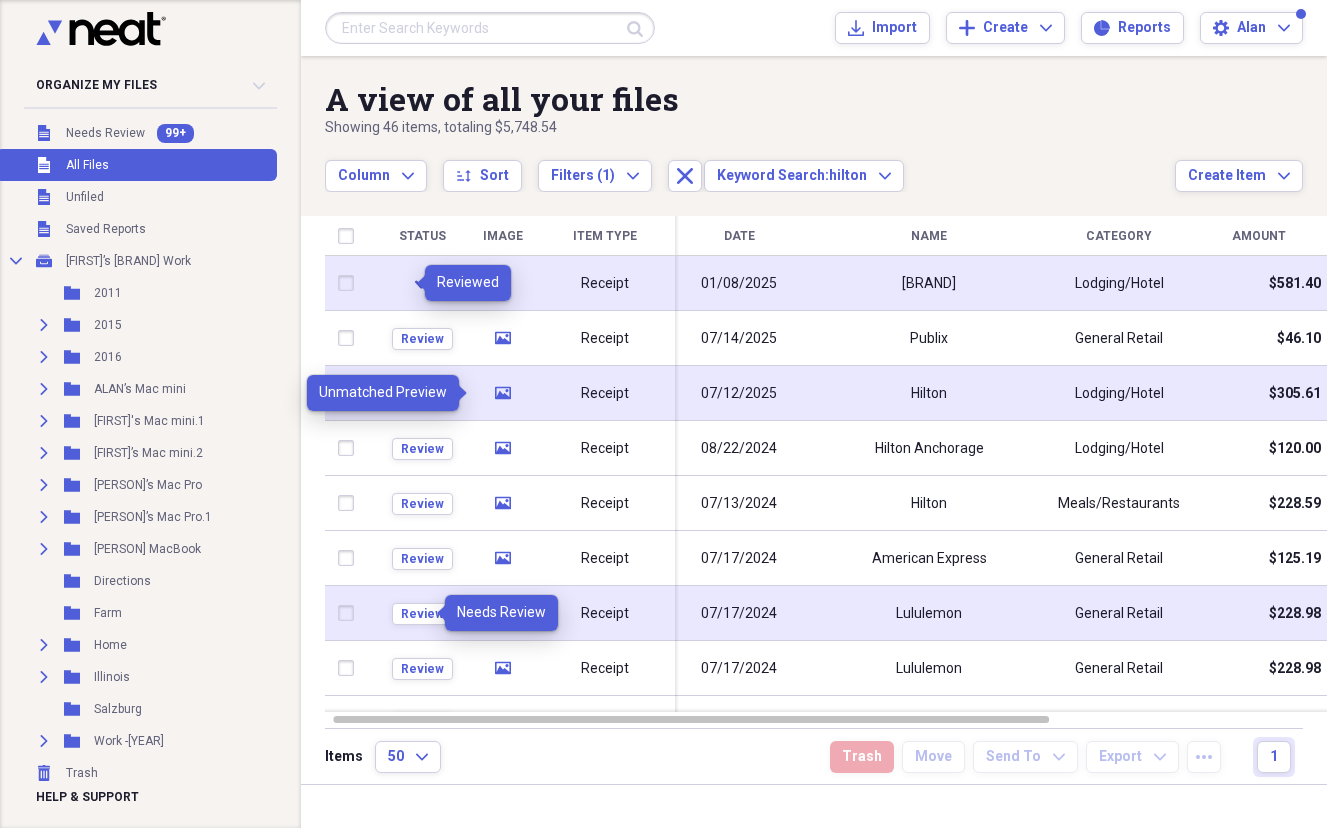 click 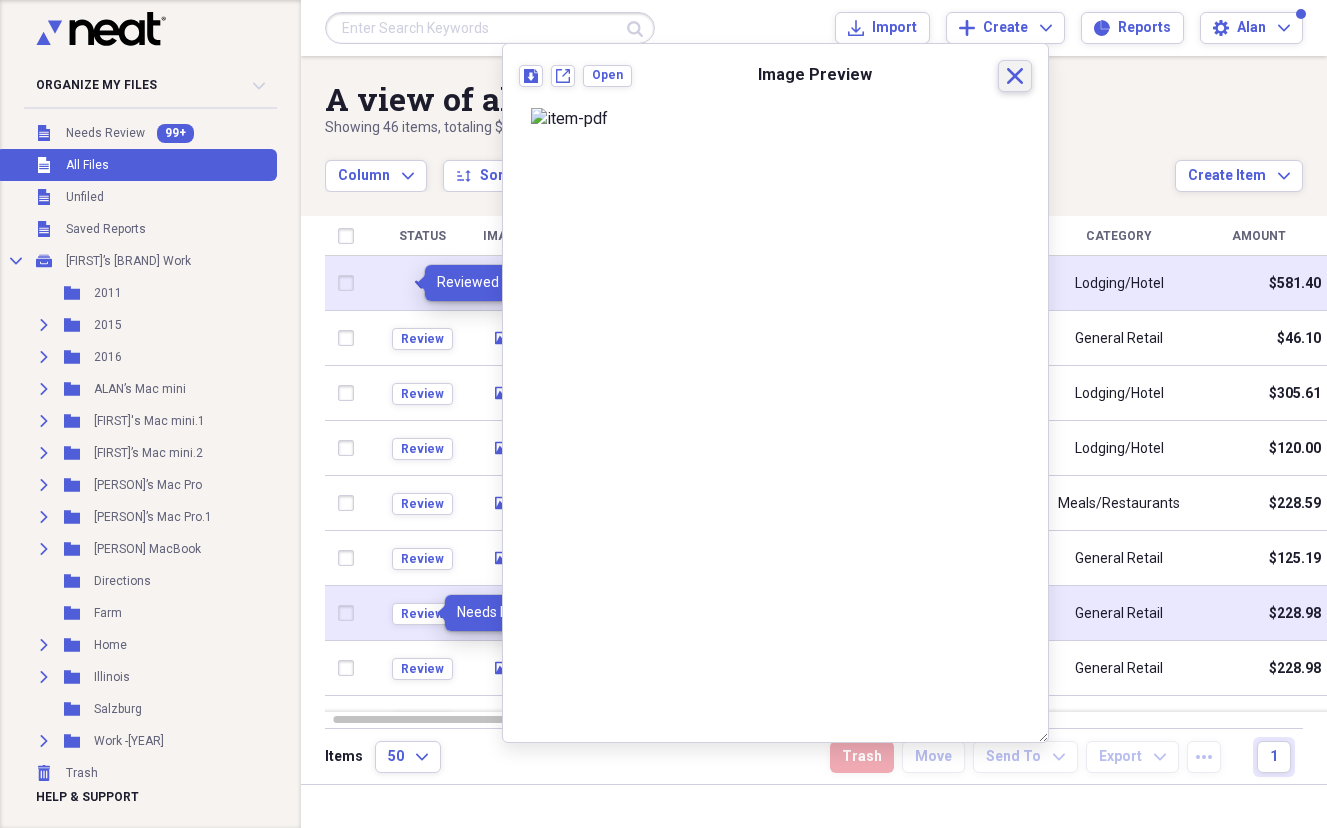 click on "Close" 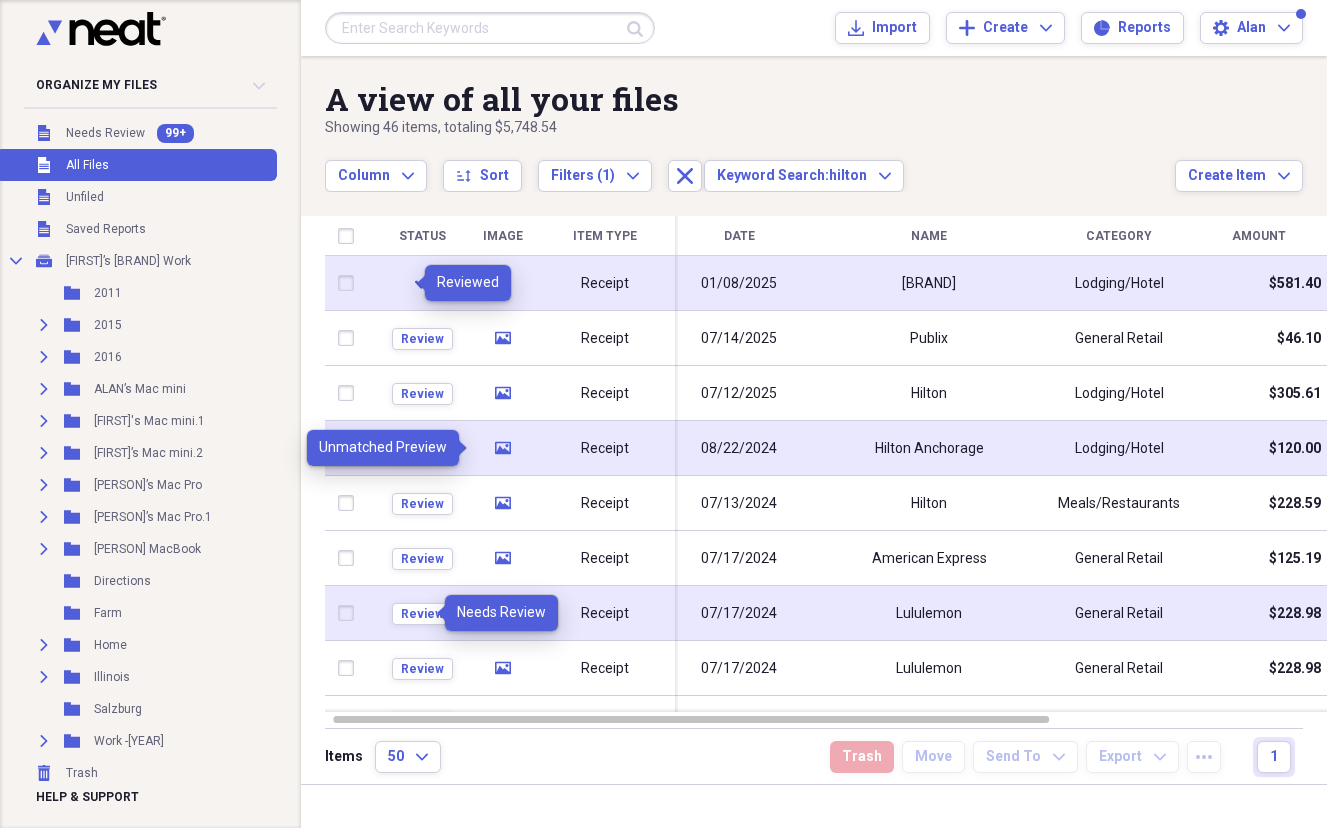click on "media" 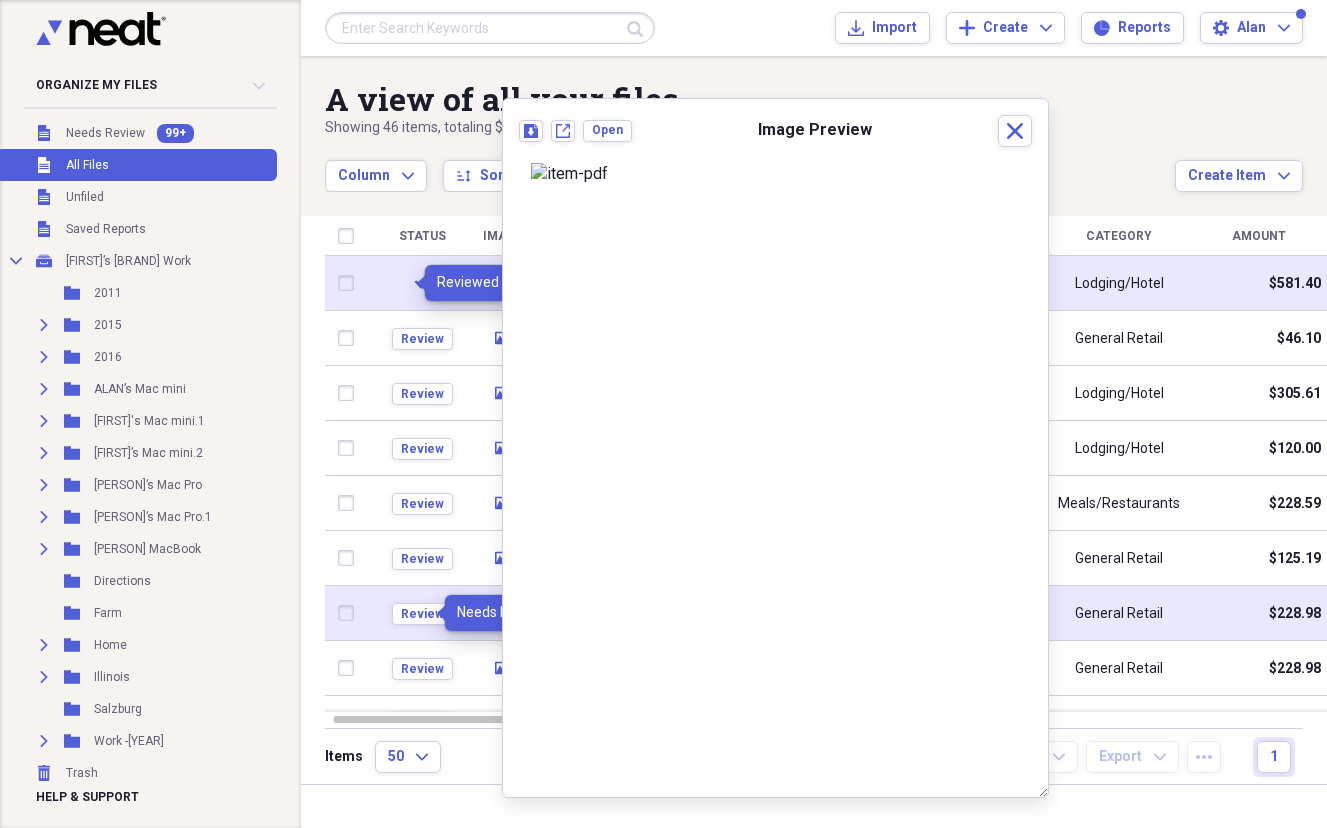 scroll, scrollTop: 57, scrollLeft: 0, axis: vertical 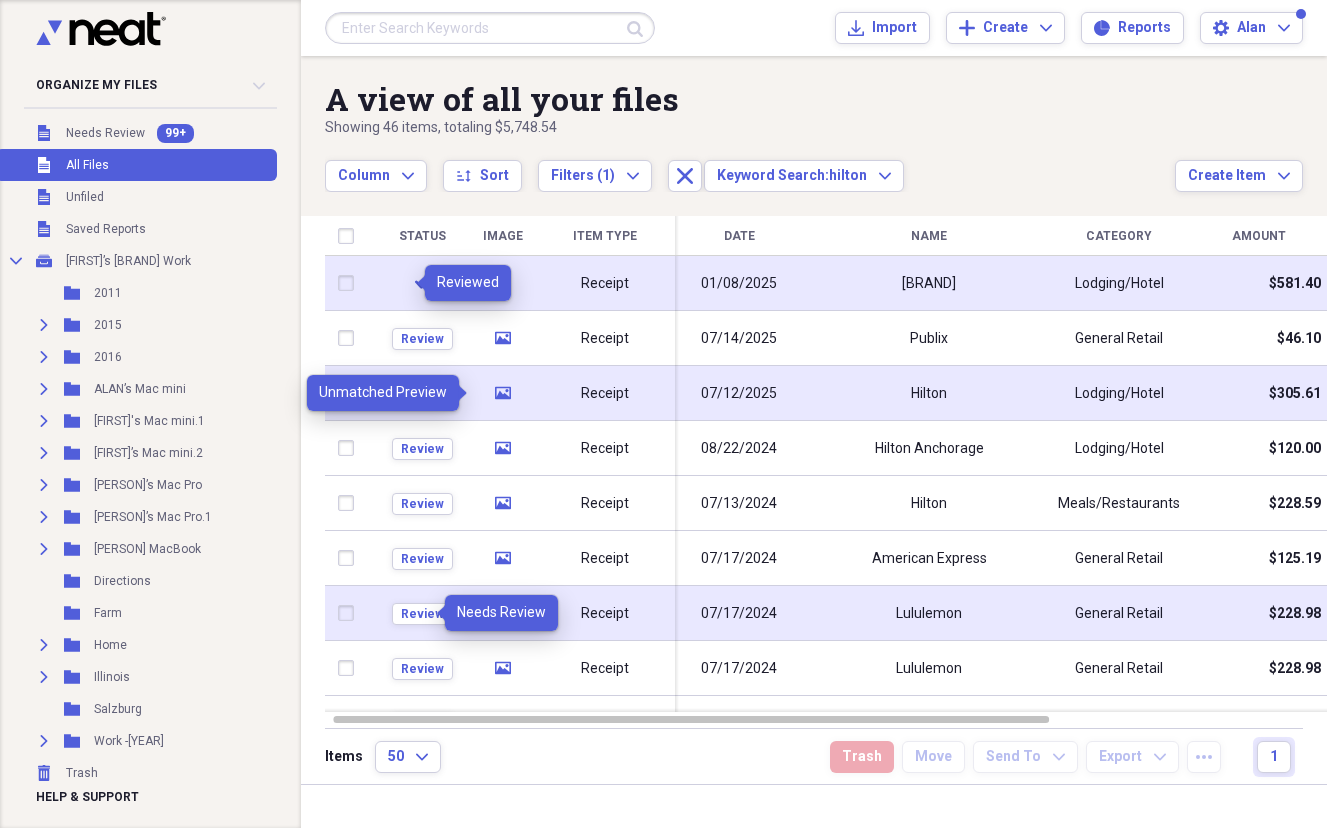 click 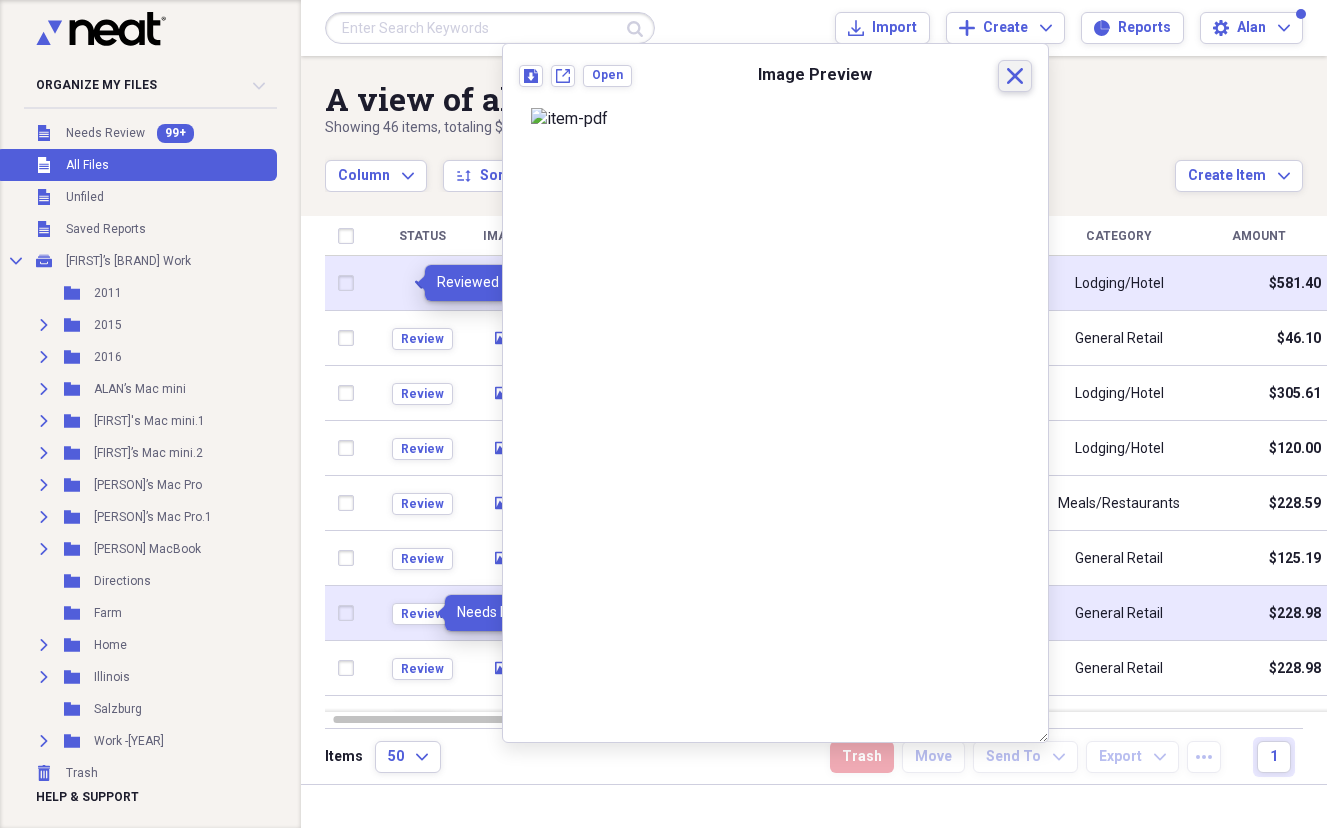 click on "Close" 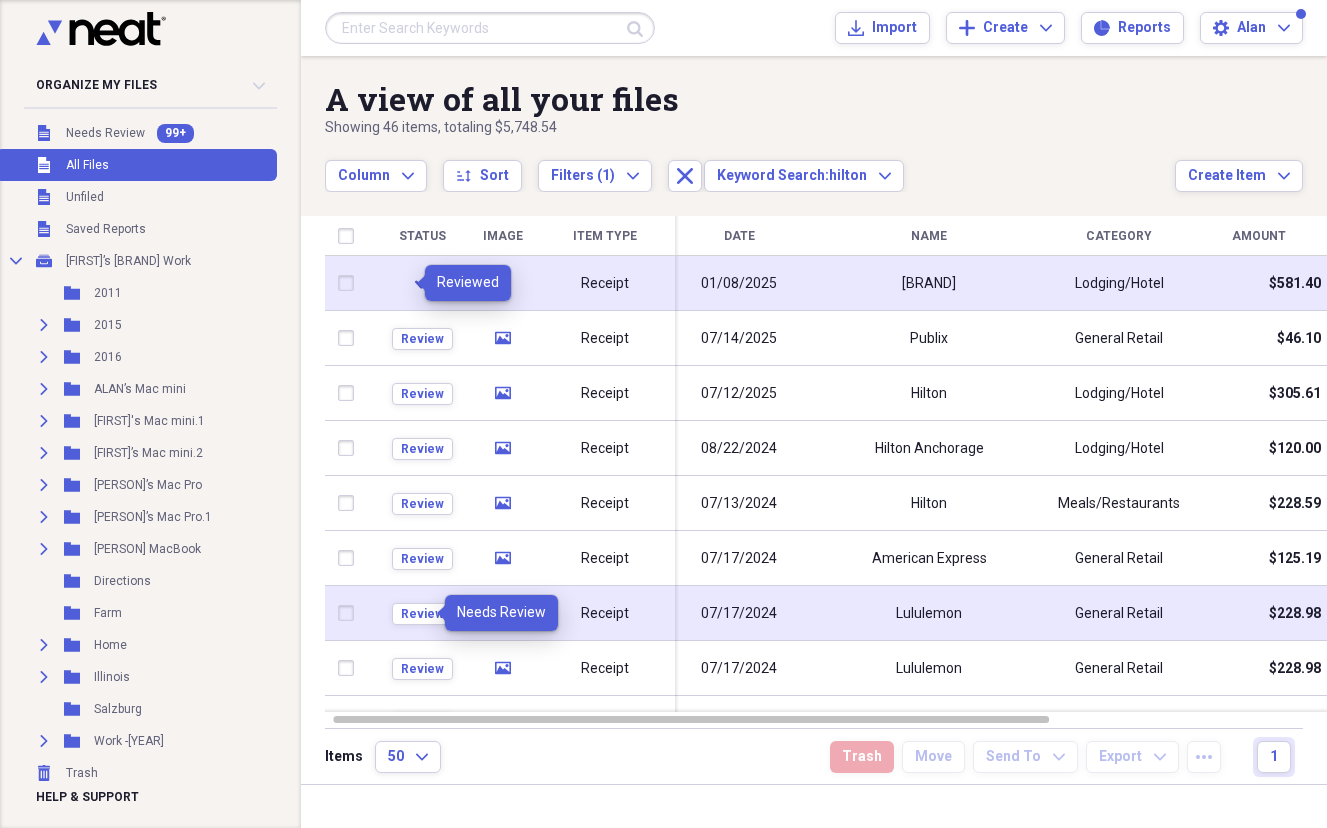 click on "Column Expand sort Sort Filters (1) Expand Close Keyword Search: hilton Expand" at bounding box center (750, 165) 